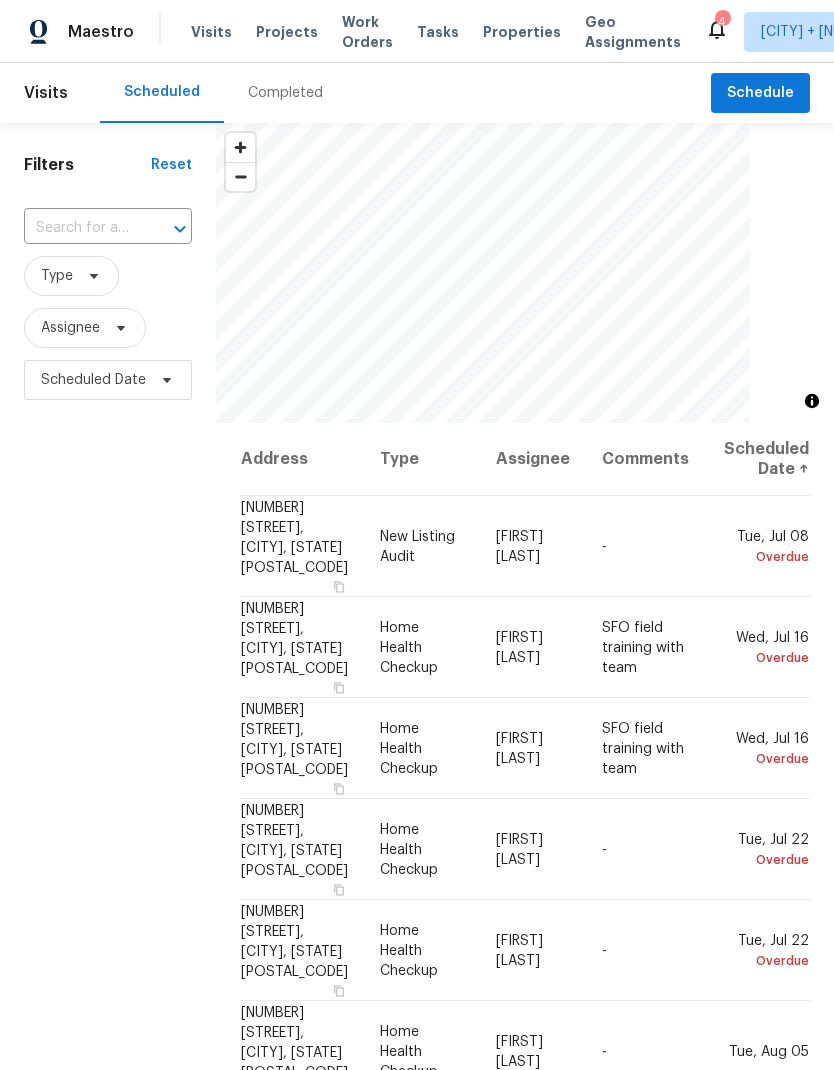 scroll, scrollTop: 0, scrollLeft: 0, axis: both 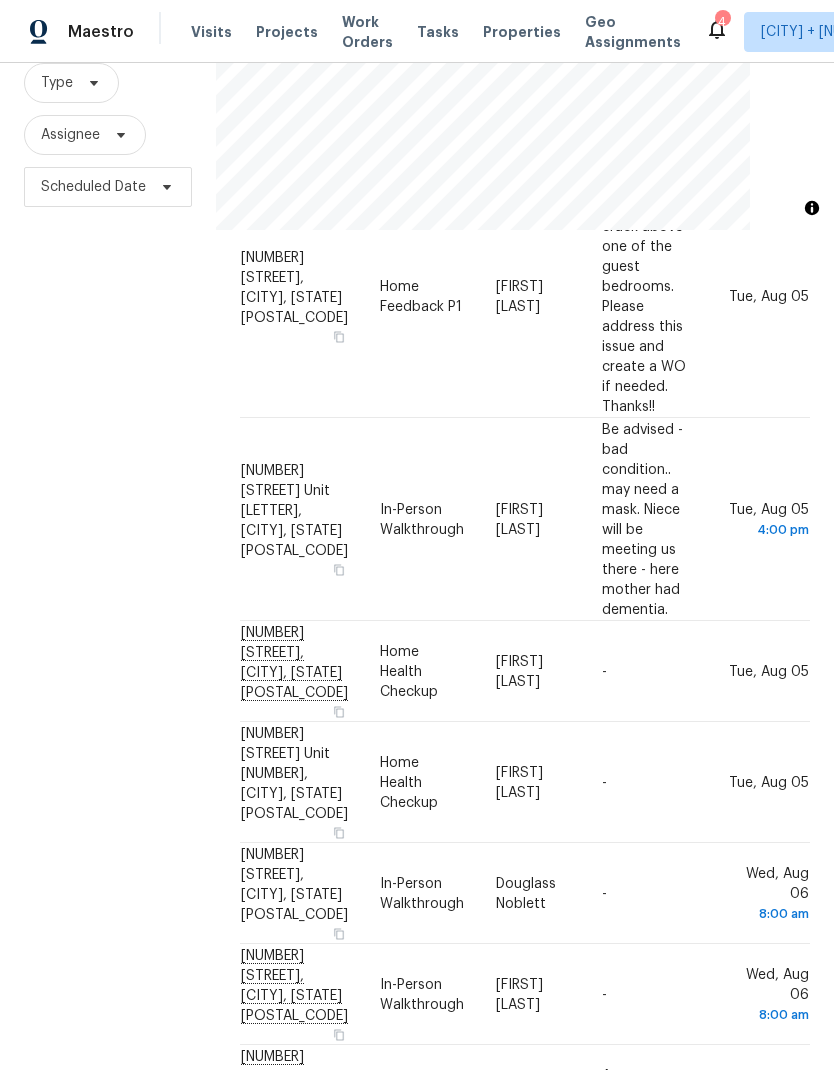 click 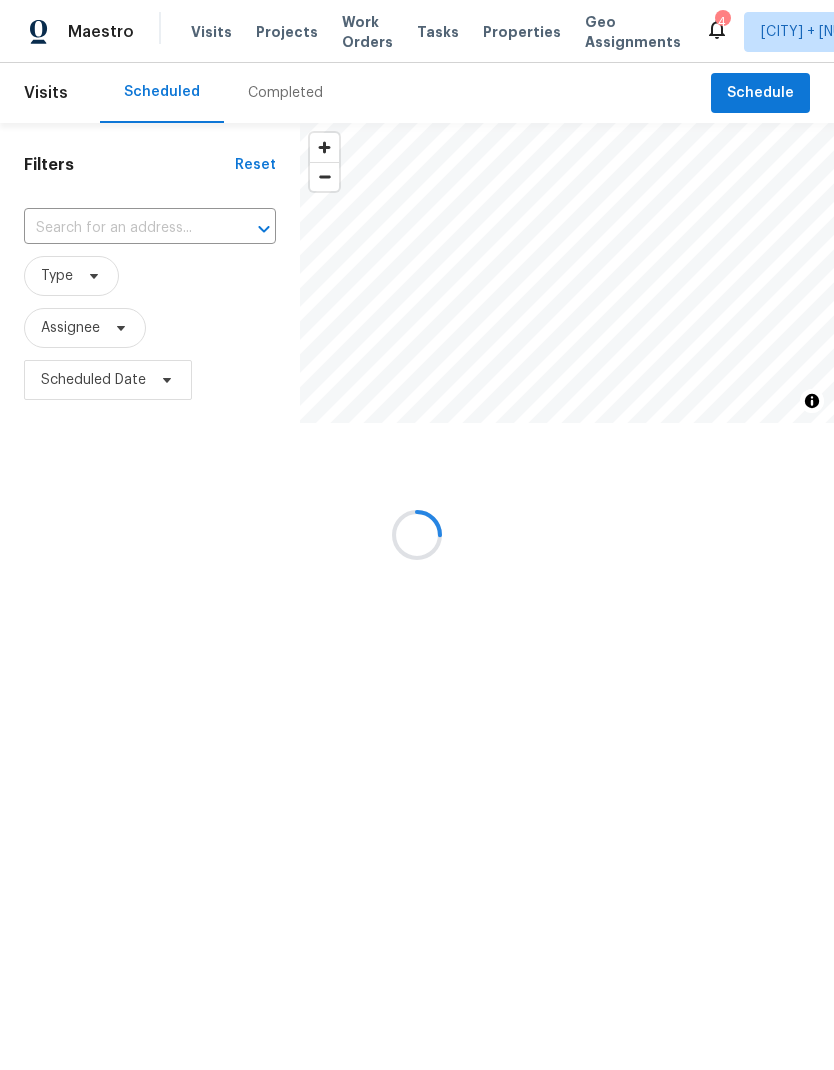 scroll, scrollTop: 0, scrollLeft: 0, axis: both 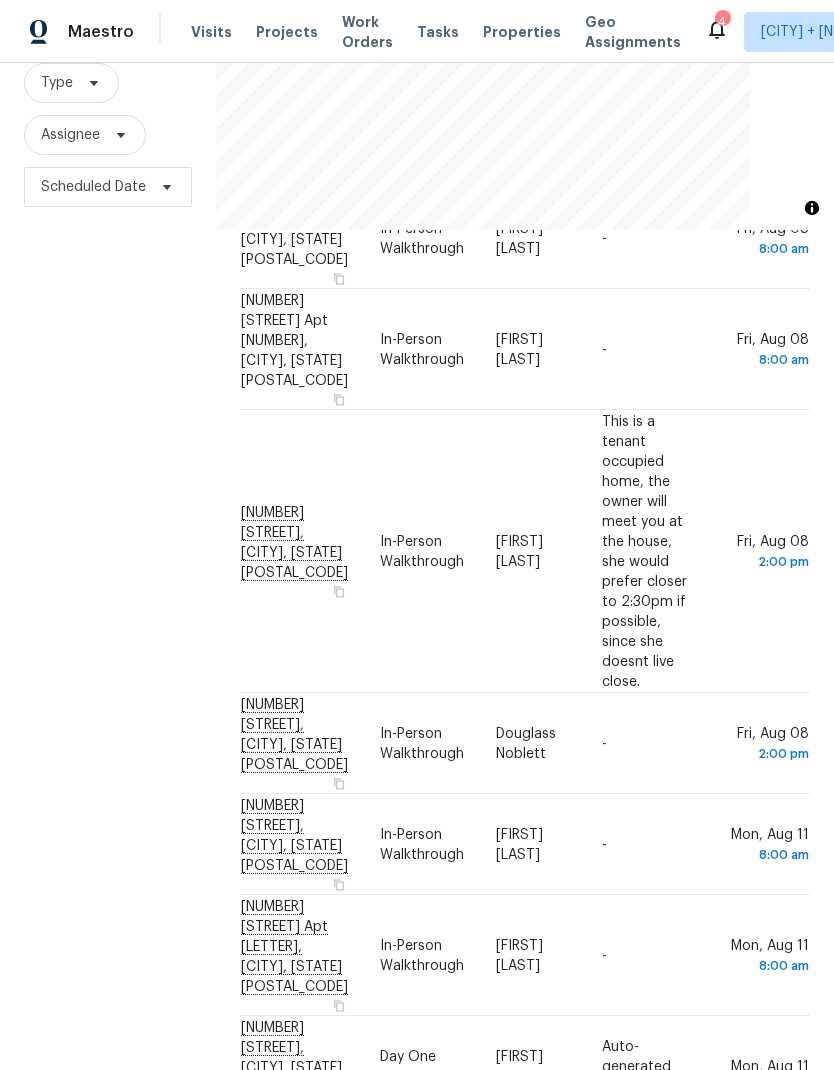 click on "Address Type Assignee Comments Scheduled Date ↑ [NUMBER] [STREET], [CITY], [STATE] [POSTAL_CODE] Diligence [FIRST] [LAST] Late afternoon as close to 5pm as possible as we also need to be quick if possible as closing is asap. Wed, Aug 06 4:00 pm [NUMBER] [STREET], [CITY], [STATE] [POSTAL_CODE] Teardown [FIRST] [LAST] COE 8/8 Wed, Aug 06 [NUMBER] [STREET], [CITY], [STATE] [POSTAL_CODE] Teardown [FIRST] [LAST] - Wed, Aug 06 [NUMBER] [STREET], [CITY], [STATE] [POSTAL_CODE] In-Person Walkthrough [FIRST] [LAST] - Thu, Aug 07 8:00 am [NUMBER] [STREET], [CITY], [STATE] [POSTAL_CODE] In-Person Walkthrough [FIRST] [LAST] - Thu, Aug 07 8:00 am [NUMBER] [STREET], [CITY], [STATE] [POSTAL_CODE] Progress [FIRST] [LAST] - Thu, Aug 07 [NUMBER] [STREET], [CITY], [STATE] [POSTAL_CODE] Teardown [FIRST] [LAST] - Thu, Aug 07 [NUMBER] [STREET], [CITY], [STATE] [POSTAL_CODE] Teardown [FIRST] [LAST] - Thu, Aug 07 [NUMBER] [STREET], [CITY], [STATE] [POSTAL_CODE] Teardown [FIRST] [LAST] COR 8/13 Thu, Aug 07 [NUMBER] [STREET], [CITY], [STATE] [POSTAL_CODE] In-Person Walkthrough [FIRST] [LAST] - Fri, Aug 08 8:00 am In-Person Walkthrough -" at bounding box center [525, 331] 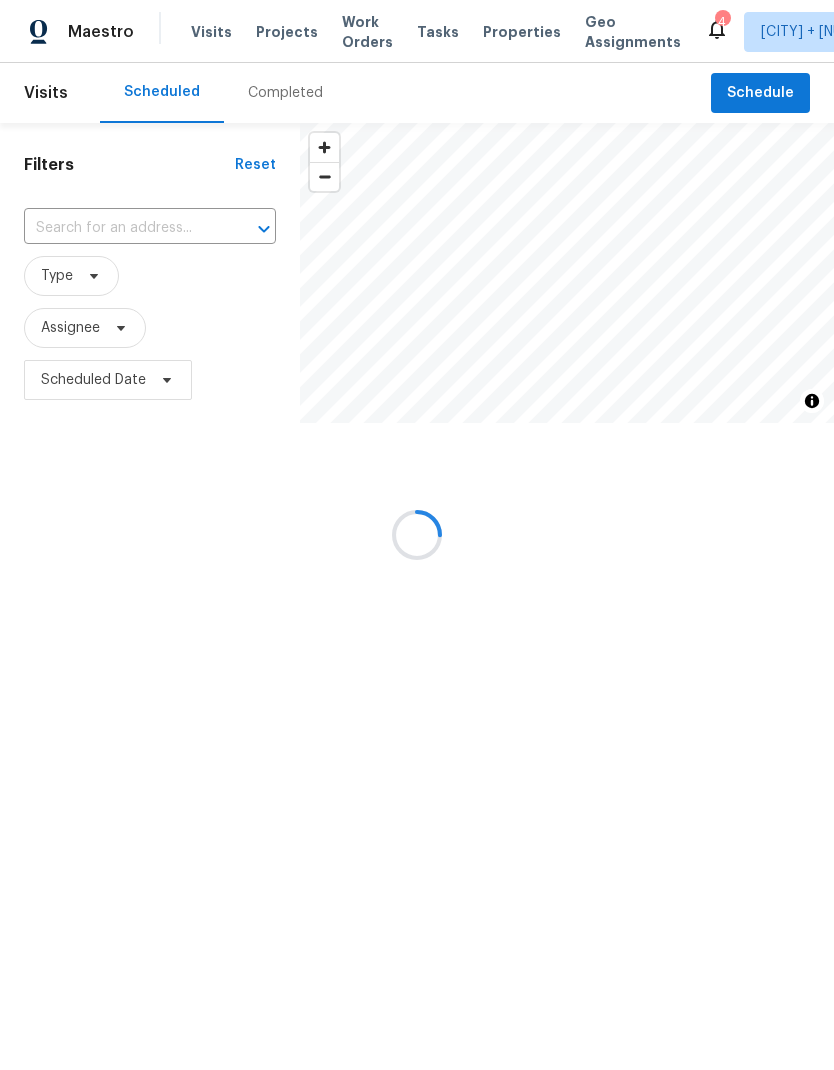 scroll, scrollTop: 0, scrollLeft: 0, axis: both 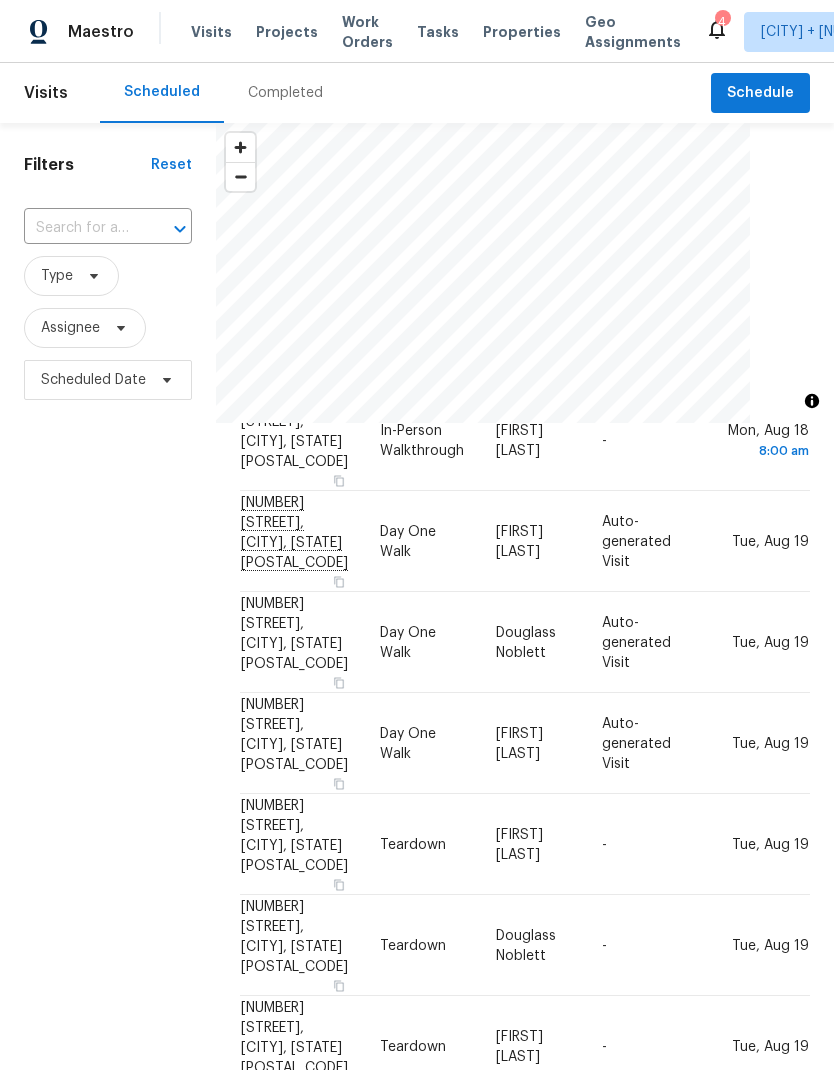 click at bounding box center (80, 228) 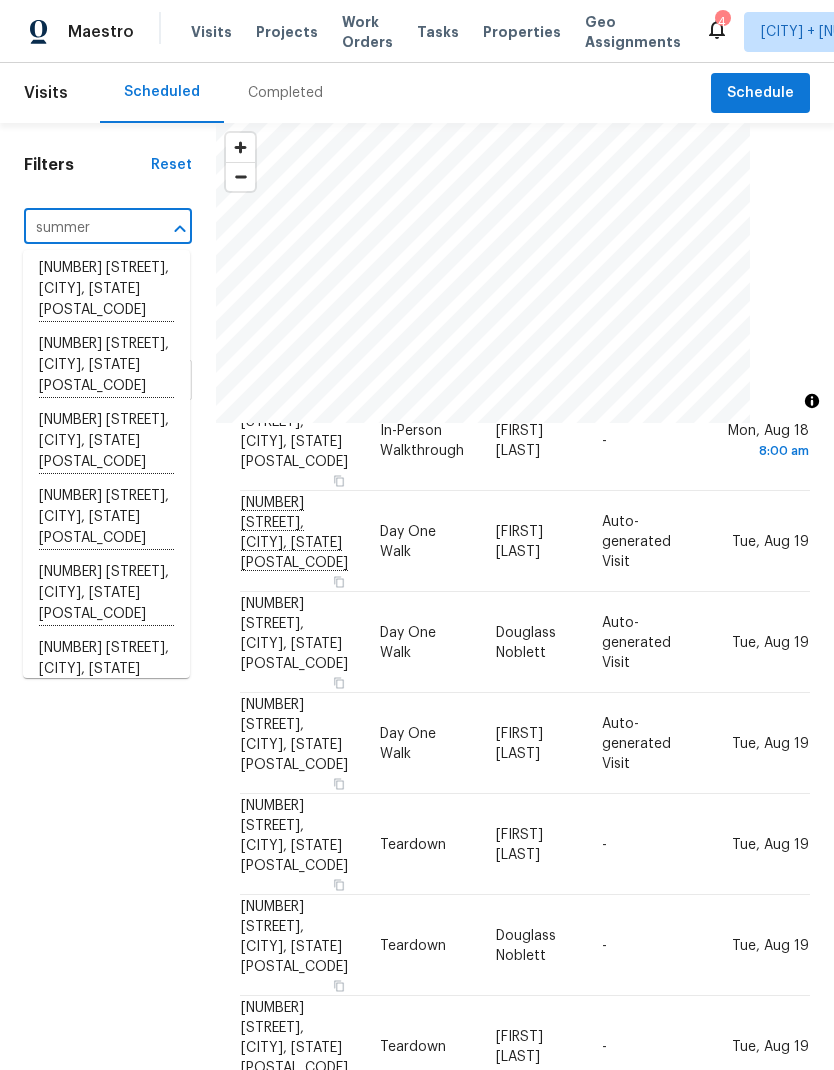 scroll, scrollTop: 0, scrollLeft: 0, axis: both 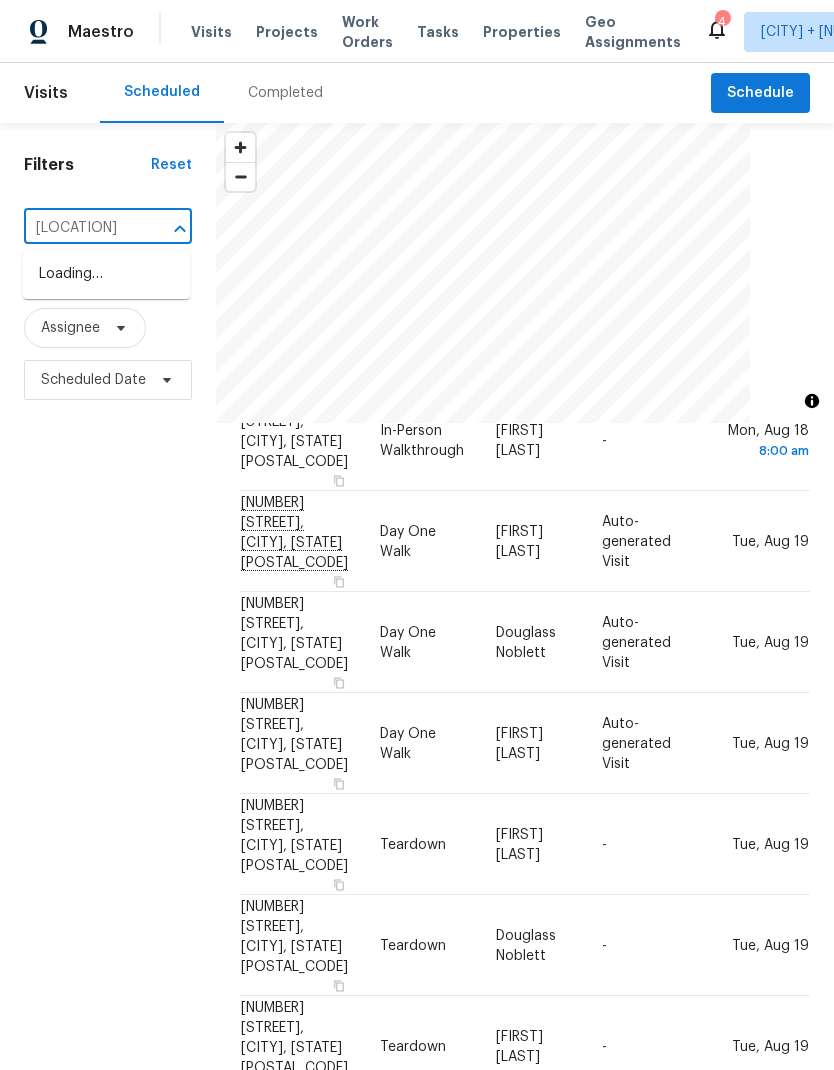 type on "[LOCATION]" 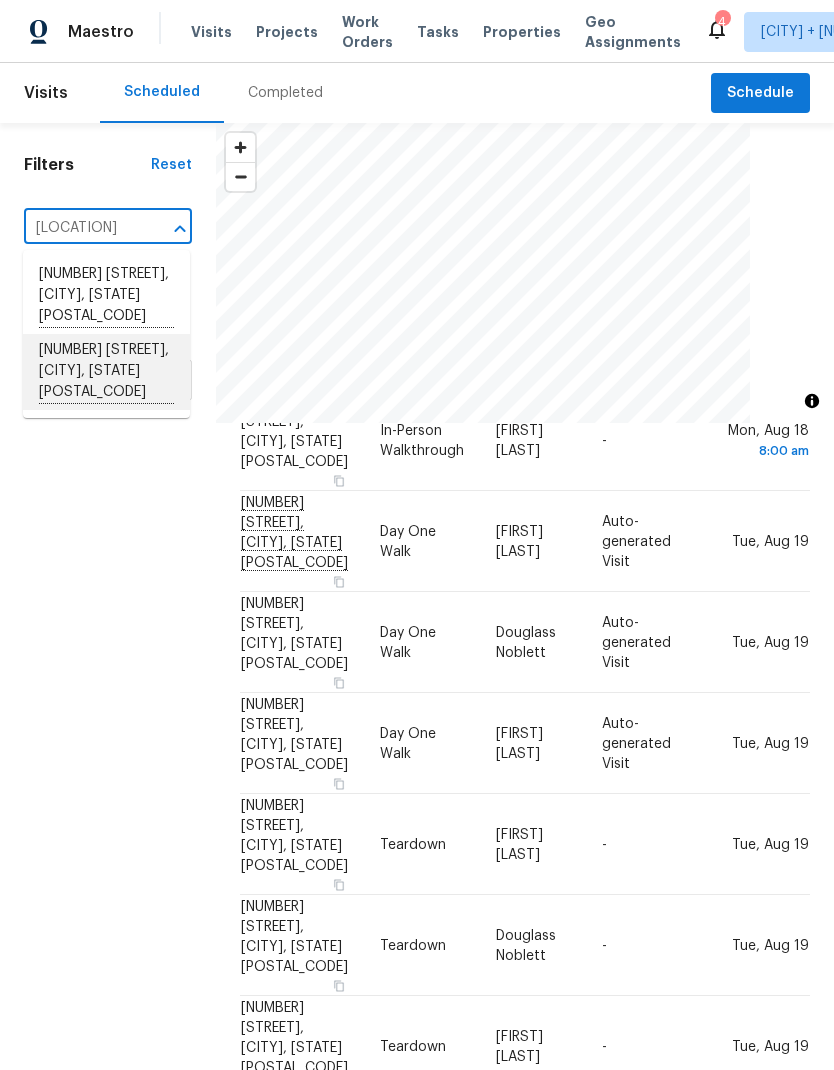 click on "[NUMBER] [STREET], [CITY], [STATE] [POSTAL_CODE]" at bounding box center [106, 372] 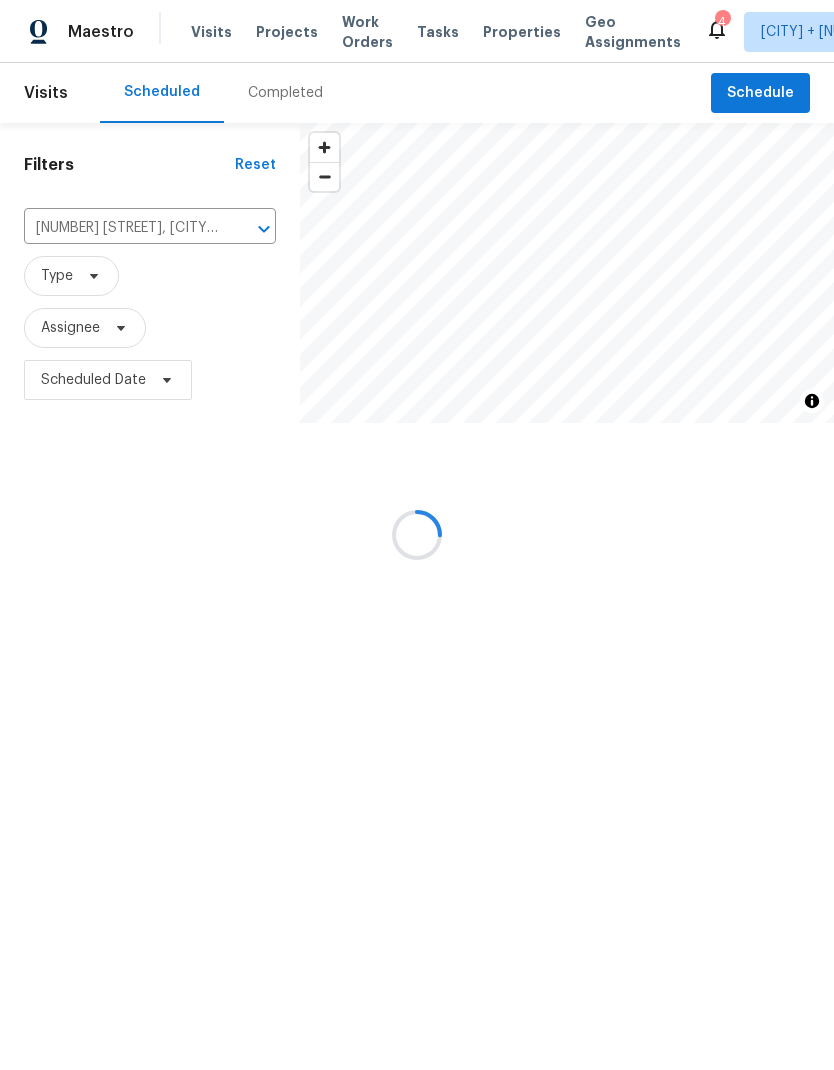 scroll, scrollTop: 0, scrollLeft: 0, axis: both 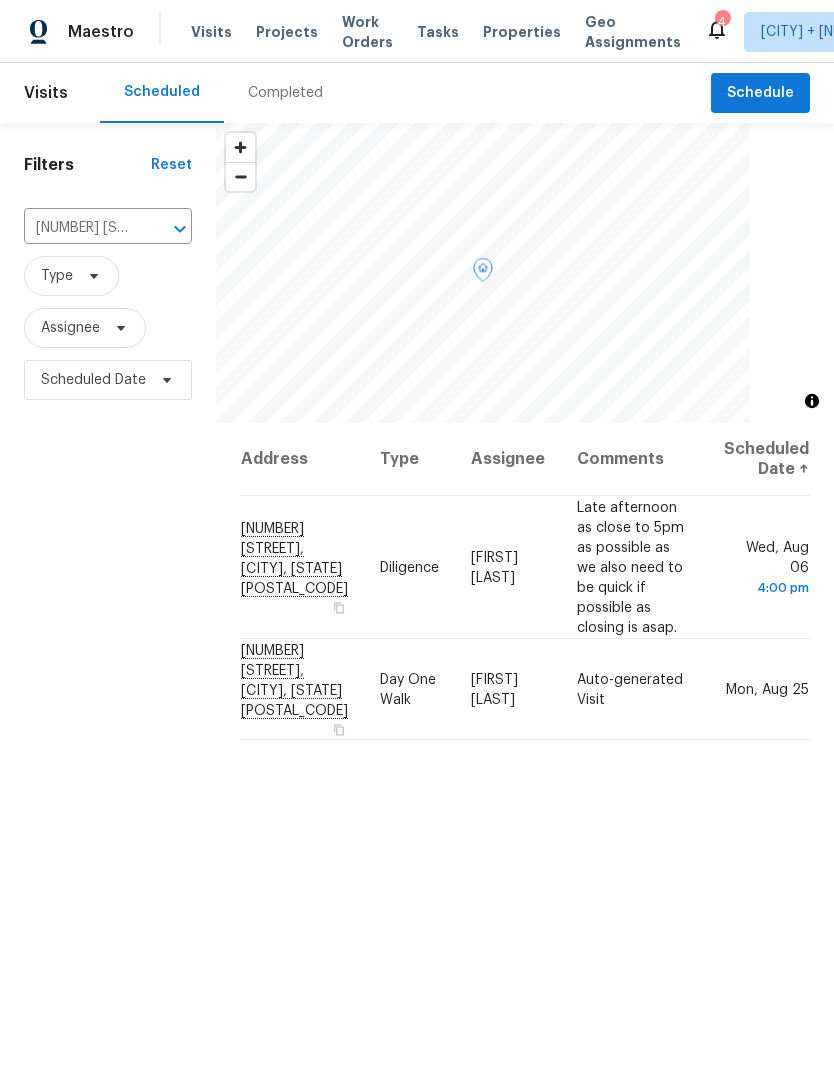 click on "Late afternoon as close to 5pm as possible as we also need to be quick if possible as closing is asap." at bounding box center (630, 567) 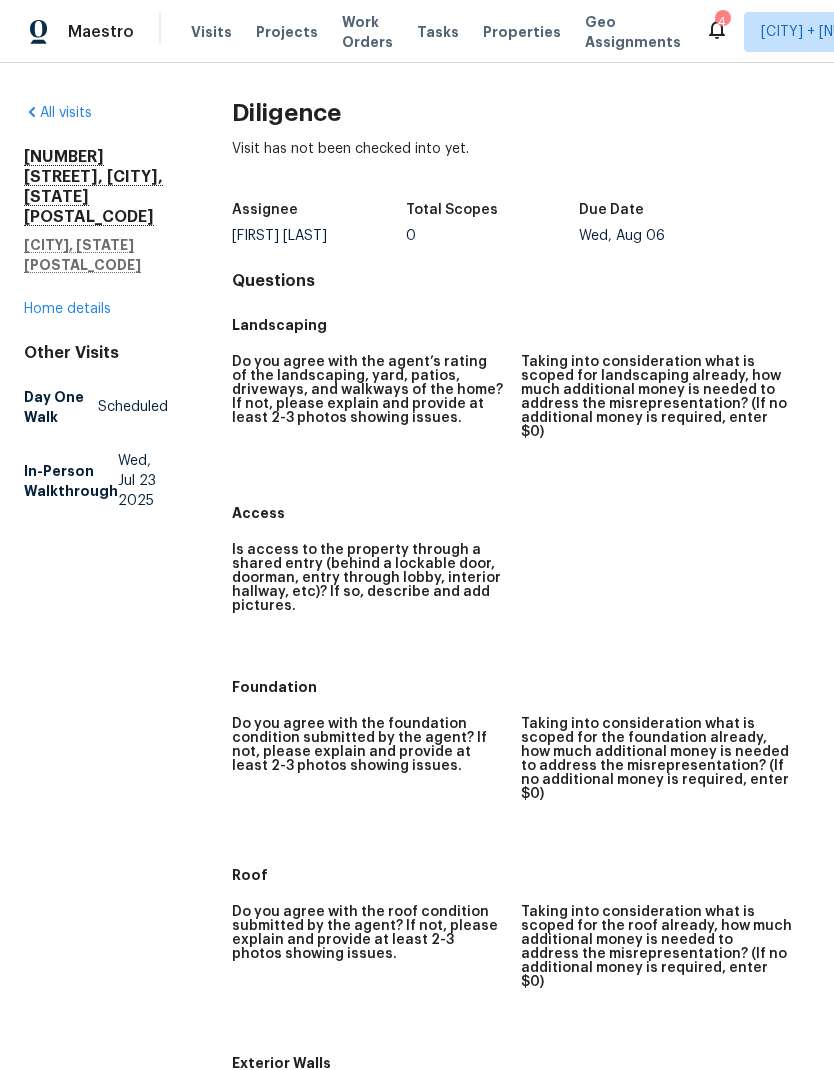 click on "Home details" at bounding box center (67, 309) 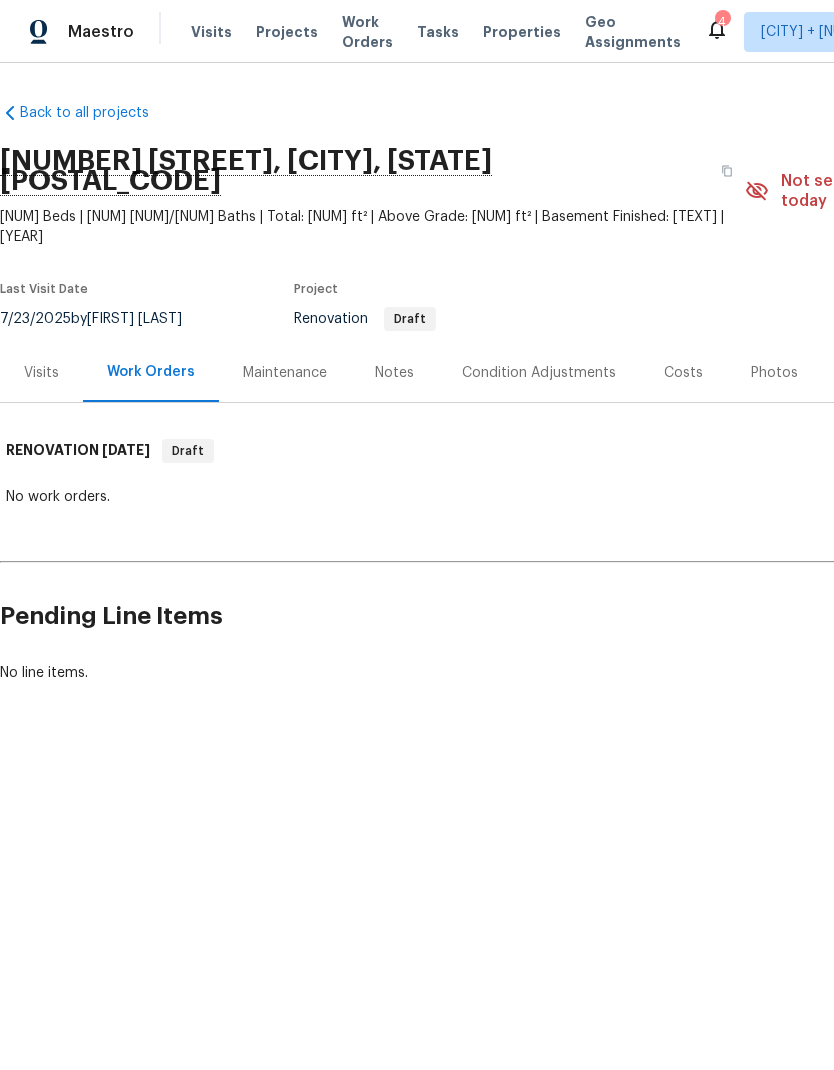 click on "Back to all projects" at bounding box center [96, 113] 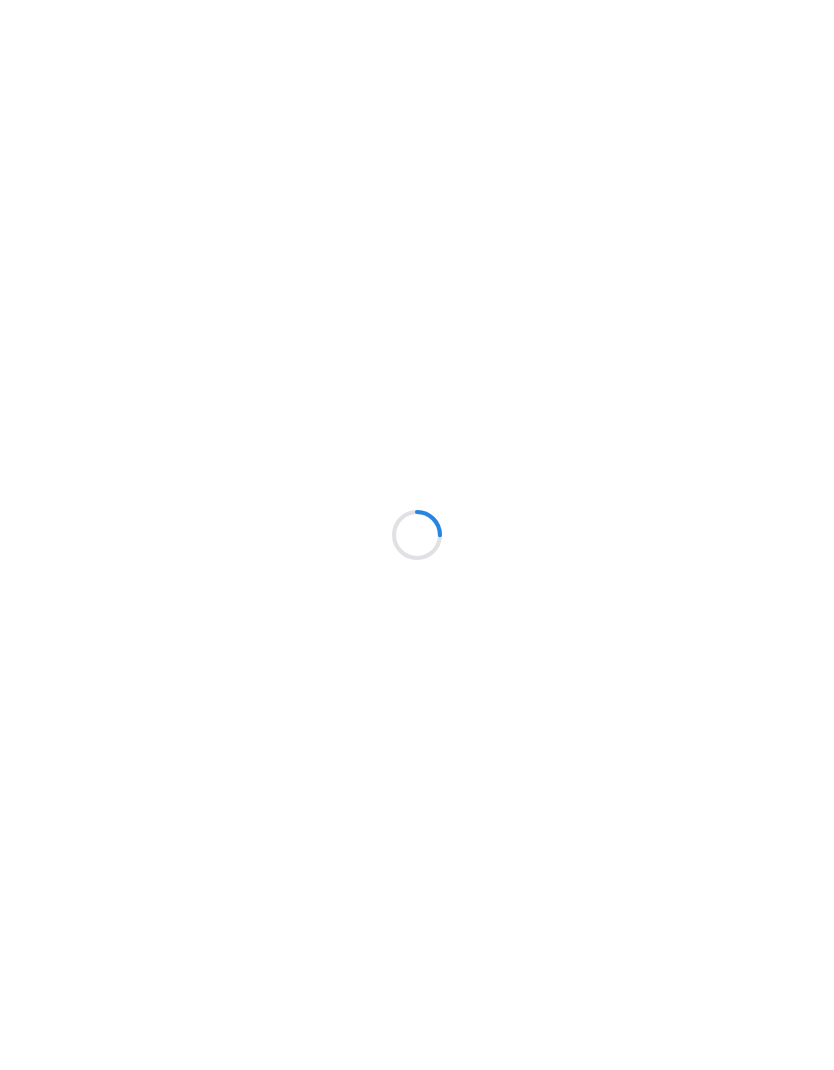 scroll, scrollTop: 0, scrollLeft: 0, axis: both 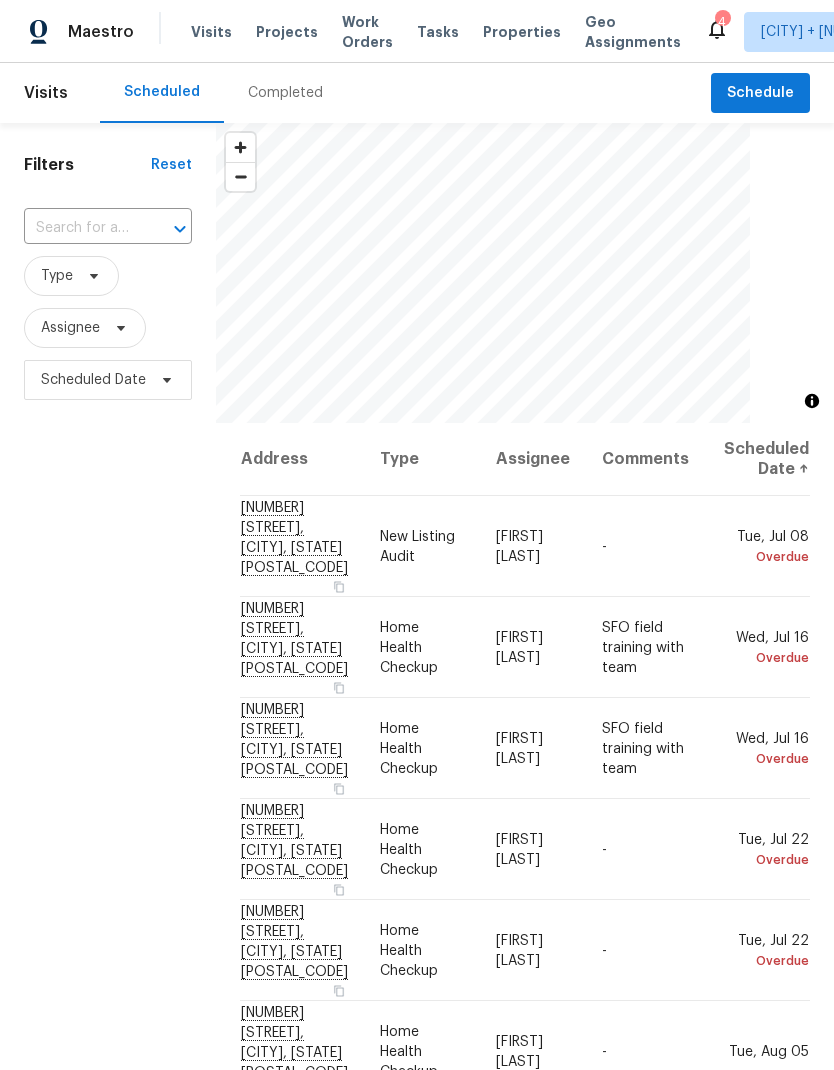 click on "​" at bounding box center (108, 228) 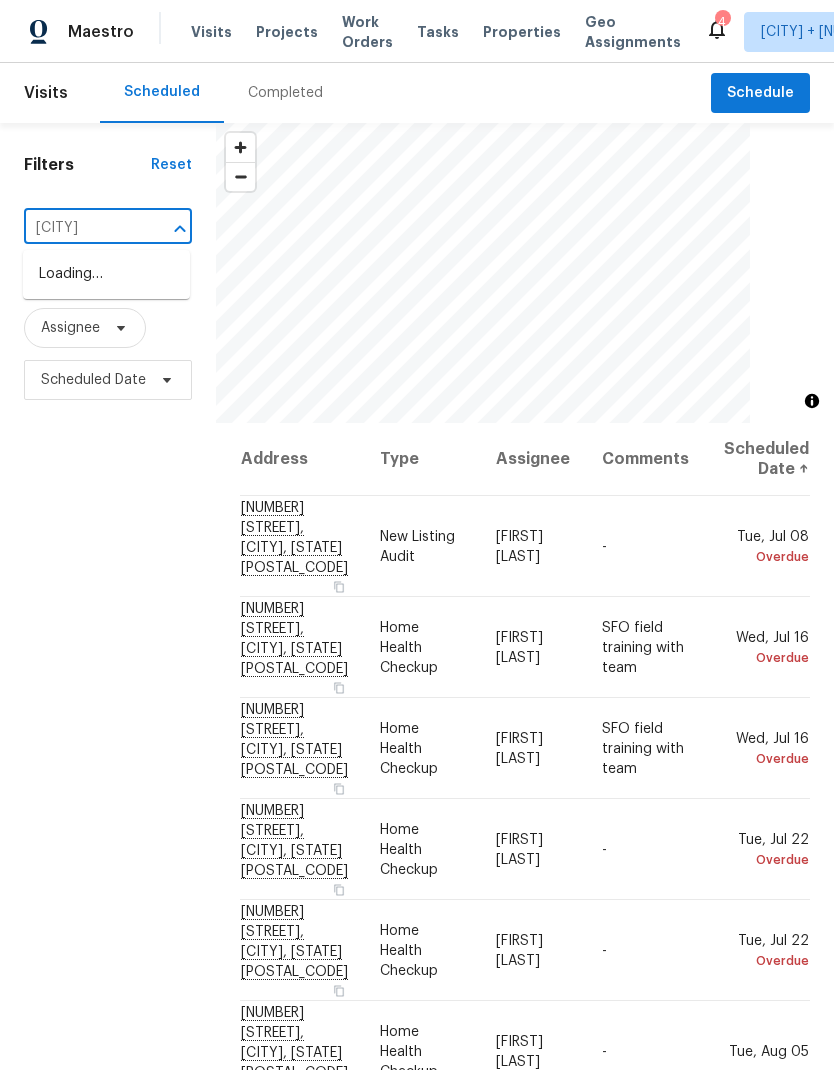 type on "[LOCATION]" 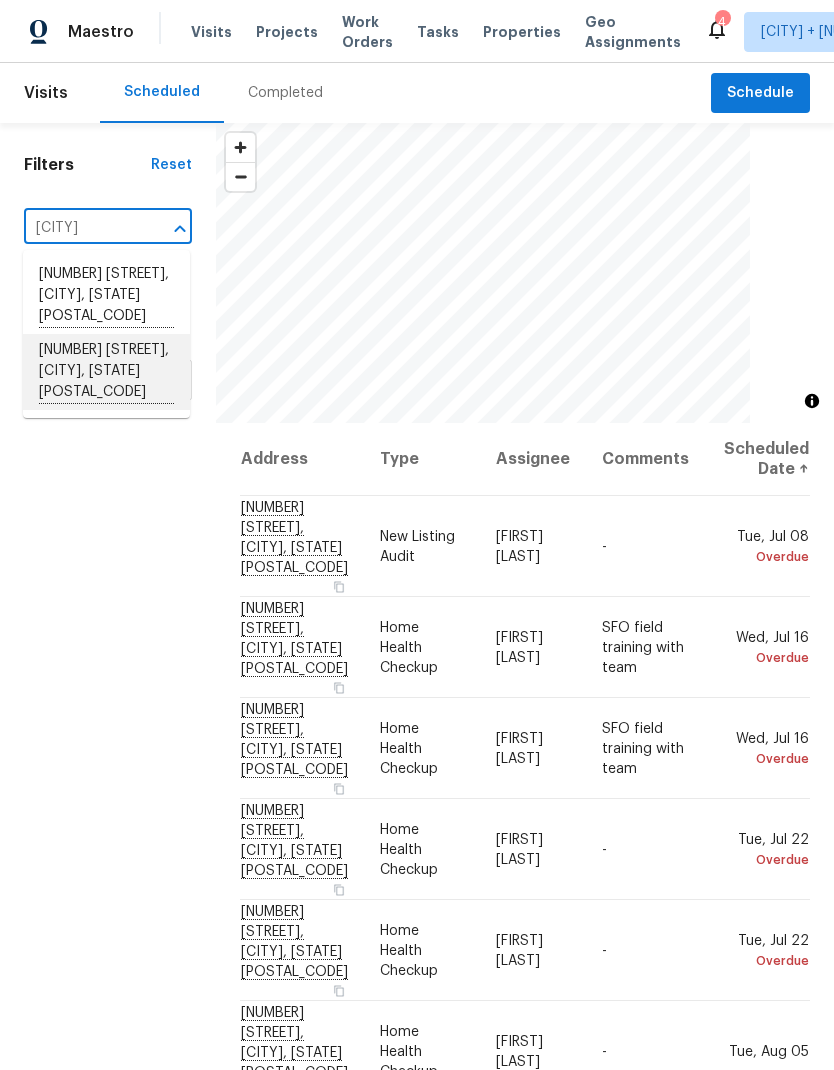 click on "[NUMBER] [STREET], [CITY], [STATE] [POSTAL_CODE]" at bounding box center (106, 372) 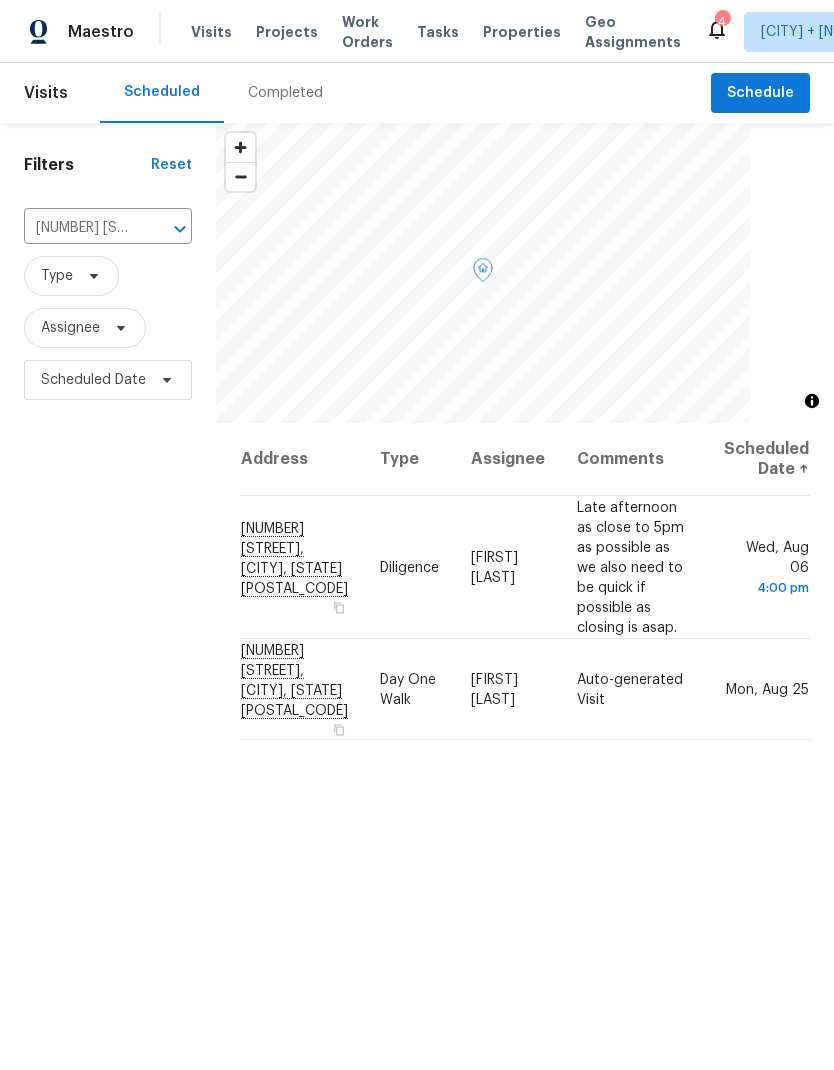 click 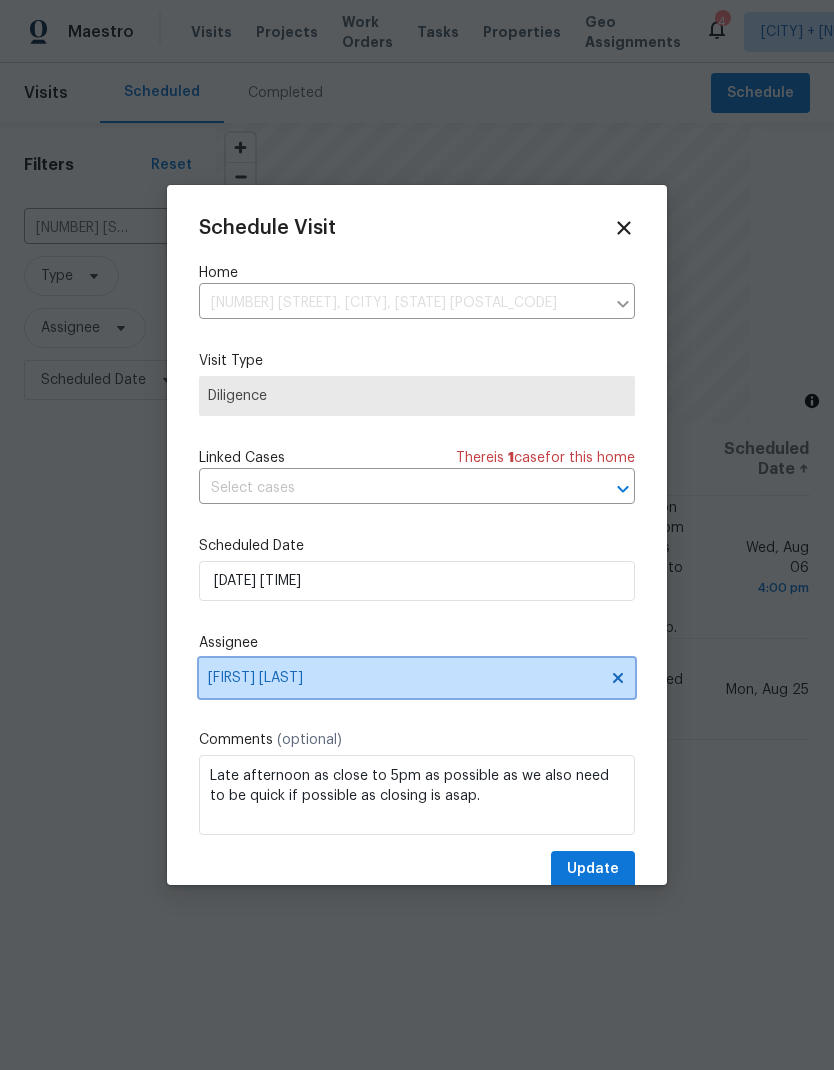 click on "[FIRST] [LAST]" at bounding box center [417, 678] 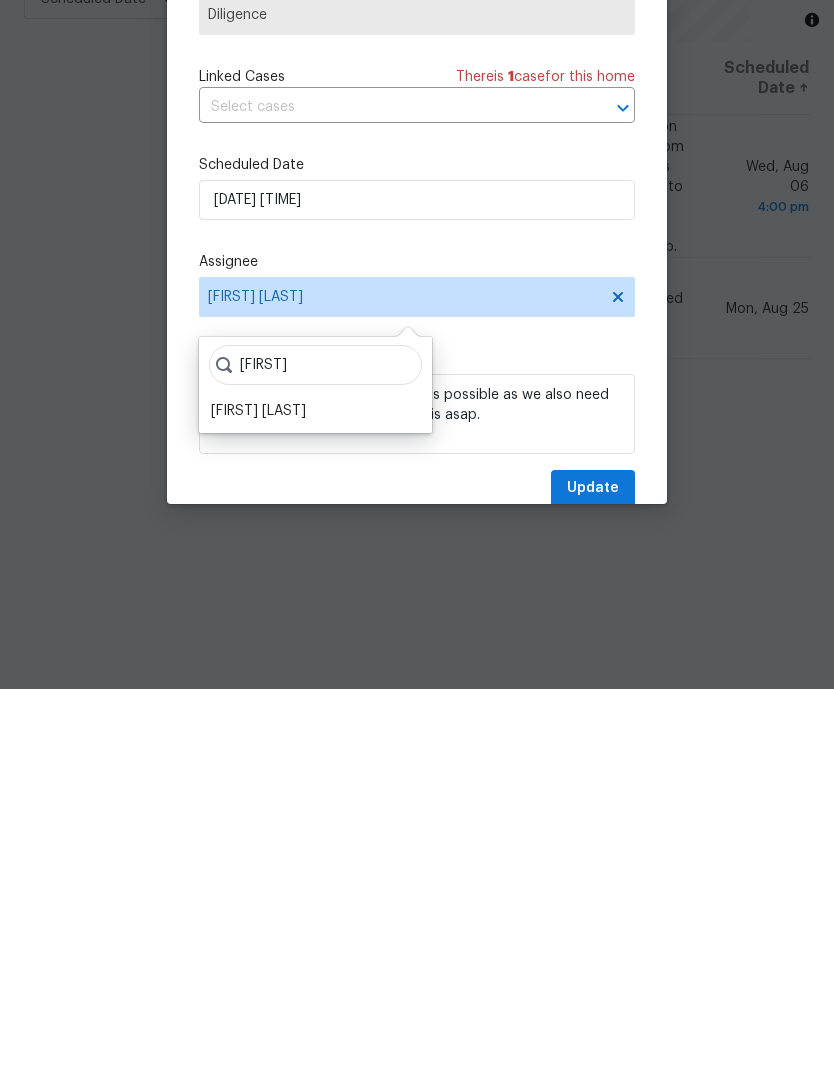 type on "Nathan" 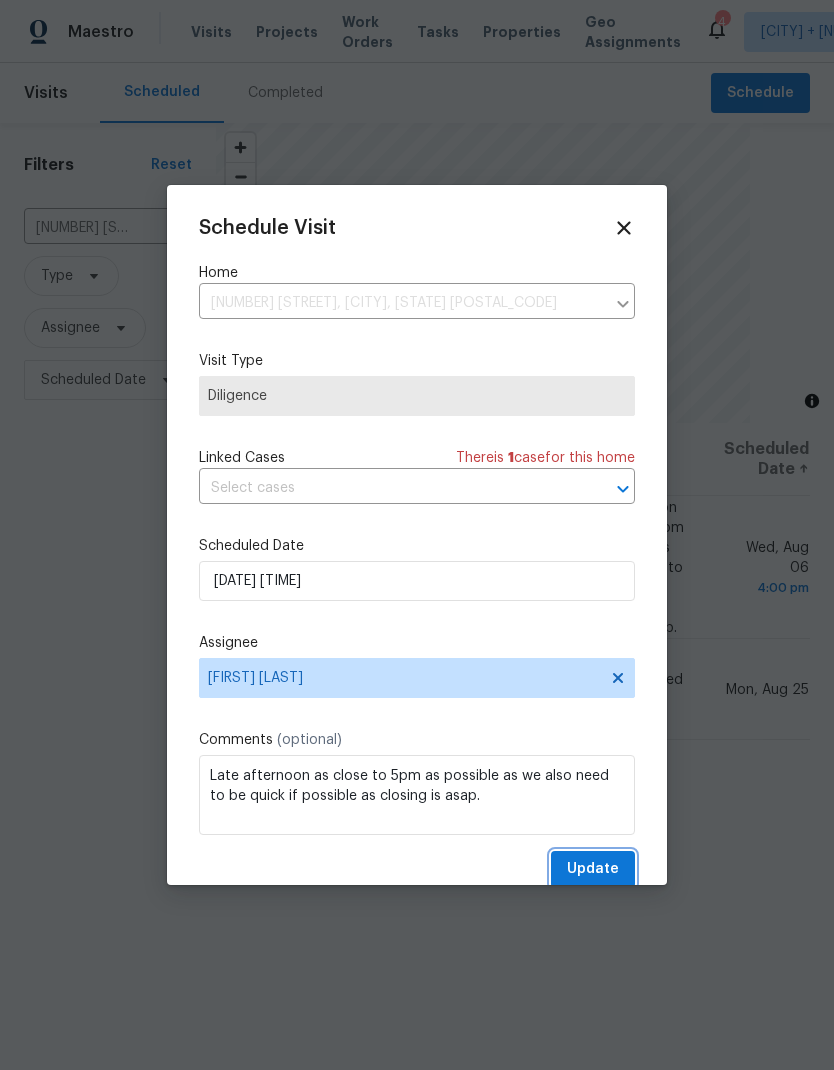 click on "Update" at bounding box center (593, 869) 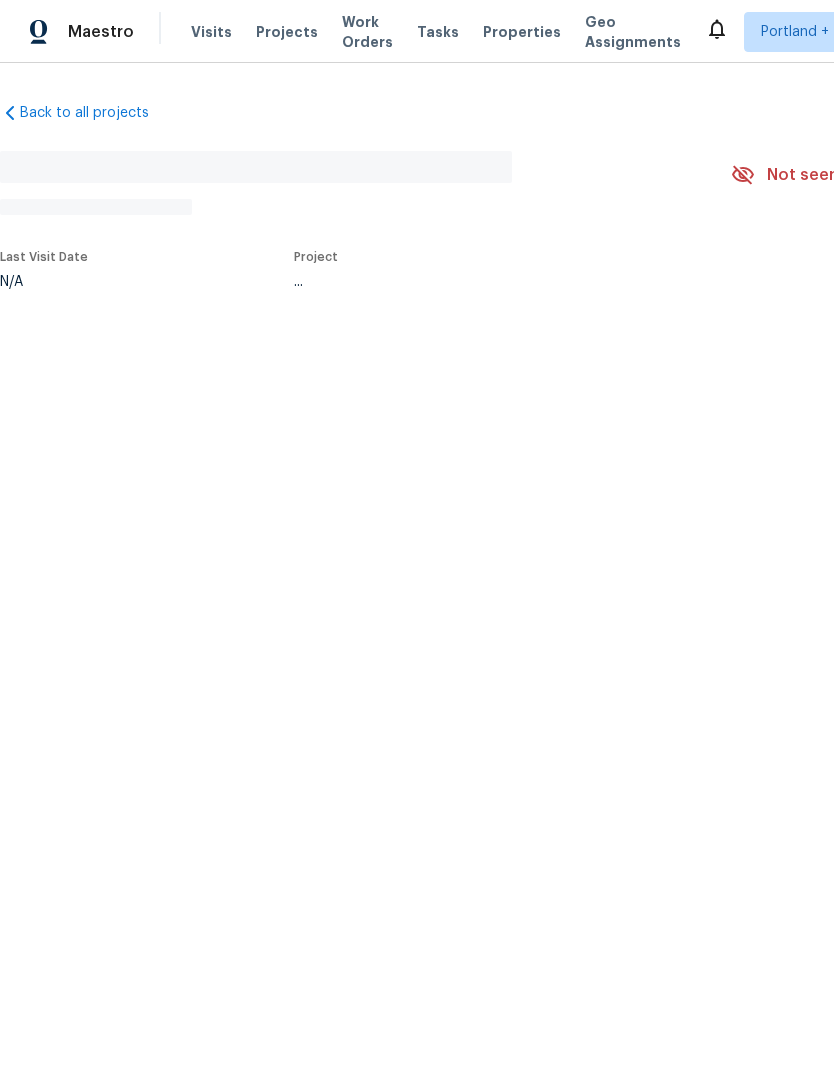 scroll, scrollTop: 0, scrollLeft: 0, axis: both 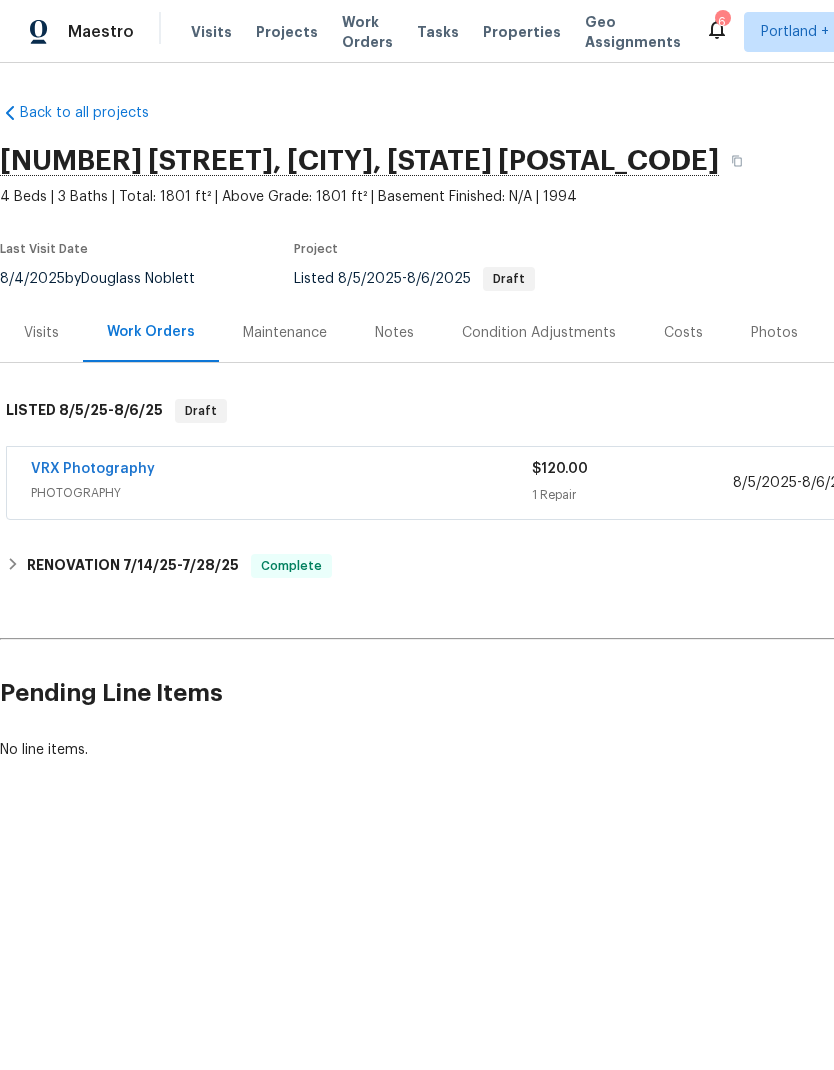click on "Costs" at bounding box center [683, 333] 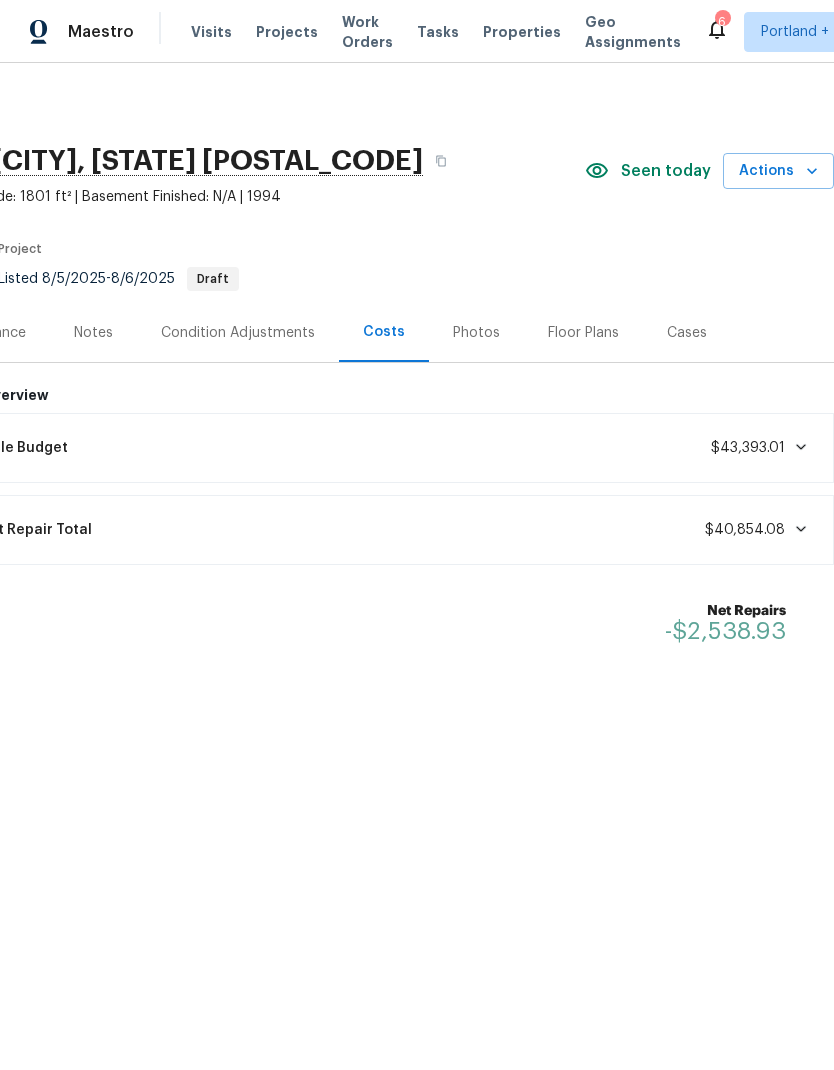 scroll, scrollTop: 0, scrollLeft: 296, axis: horizontal 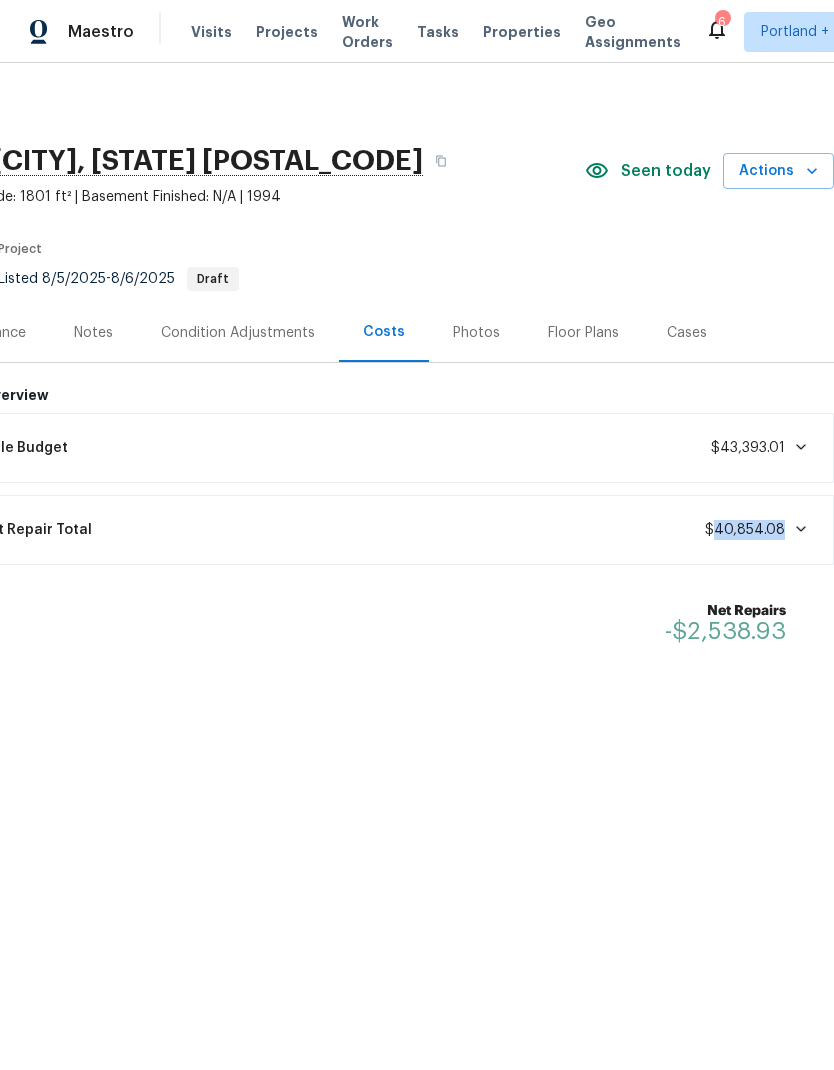 click on "Budget Overview Lifecycle Budget $43,393.01 Current Repair Total $40,854.08 Net Repairs -$2,538.93" at bounding box center (379, 544) 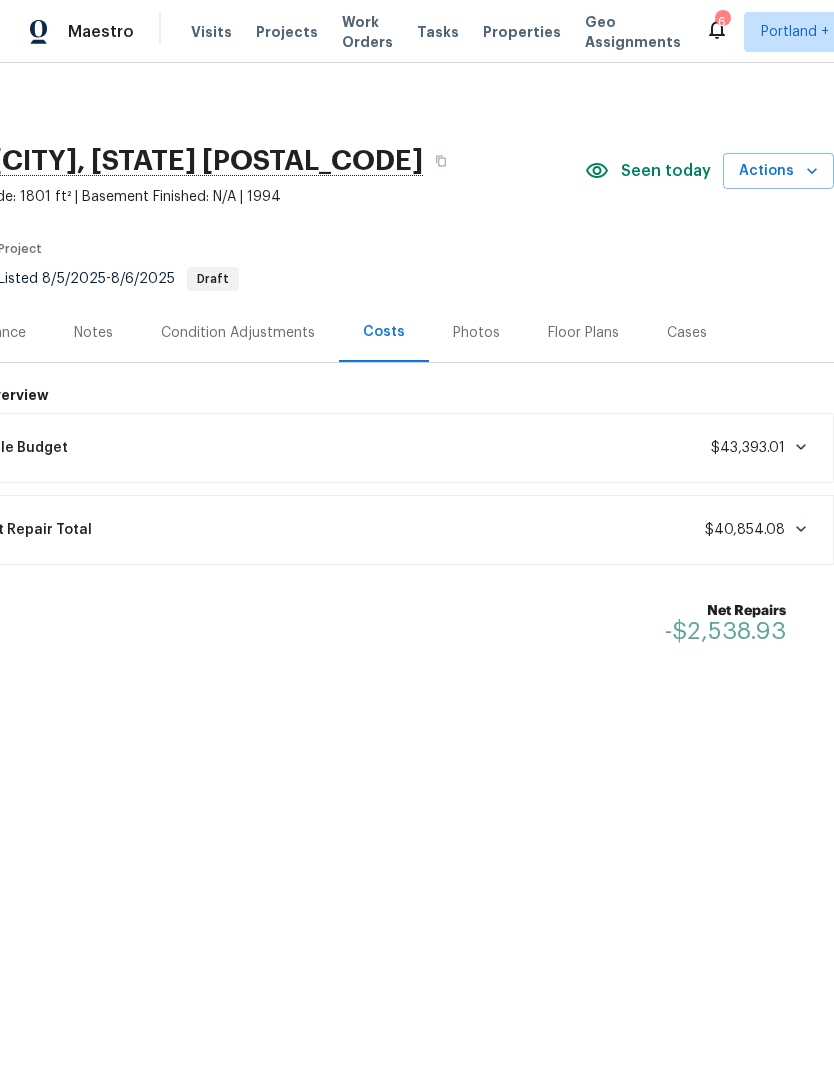 scroll, scrollTop: 0, scrollLeft: 296, axis: horizontal 